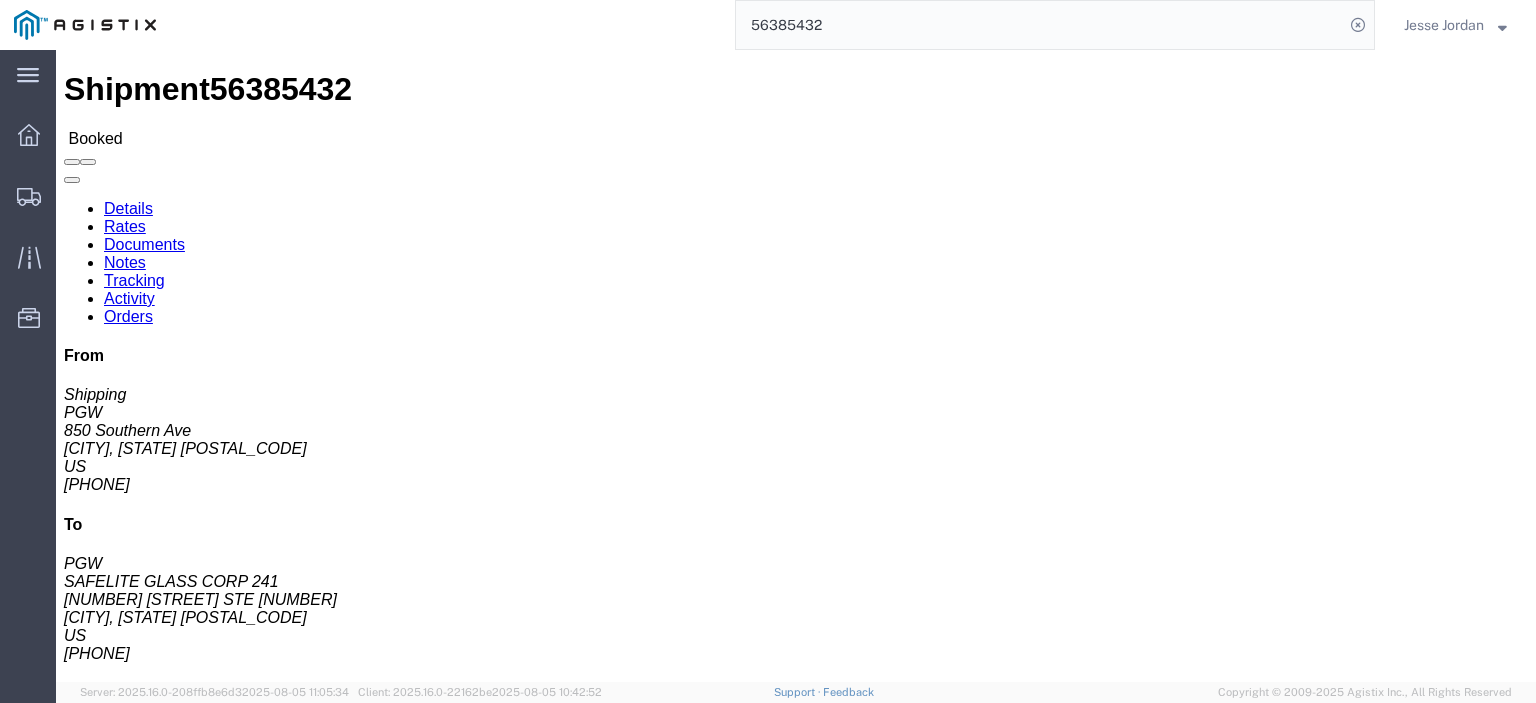 scroll, scrollTop: 0, scrollLeft: 0, axis: both 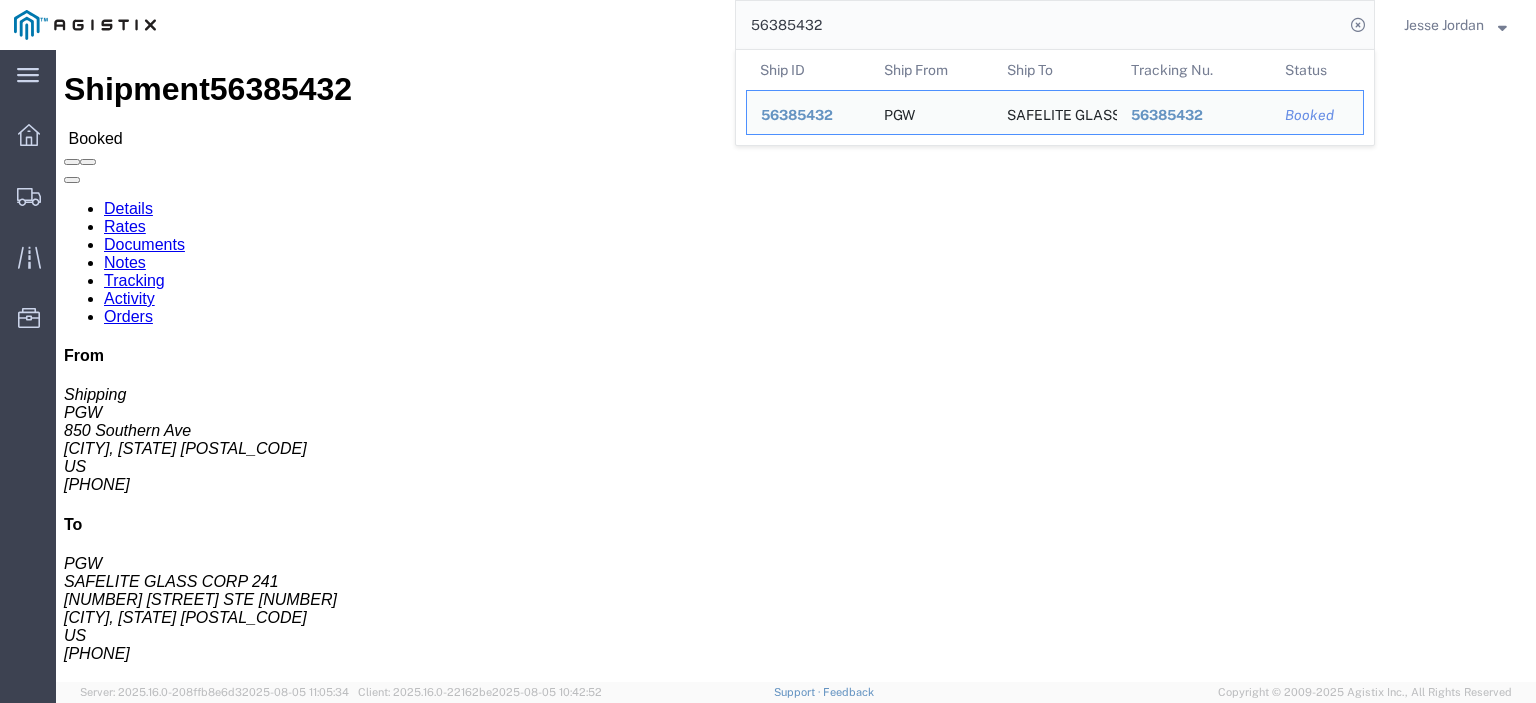 drag, startPoint x: 845, startPoint y: 13, endPoint x: 636, endPoint y: 9, distance: 209.03827 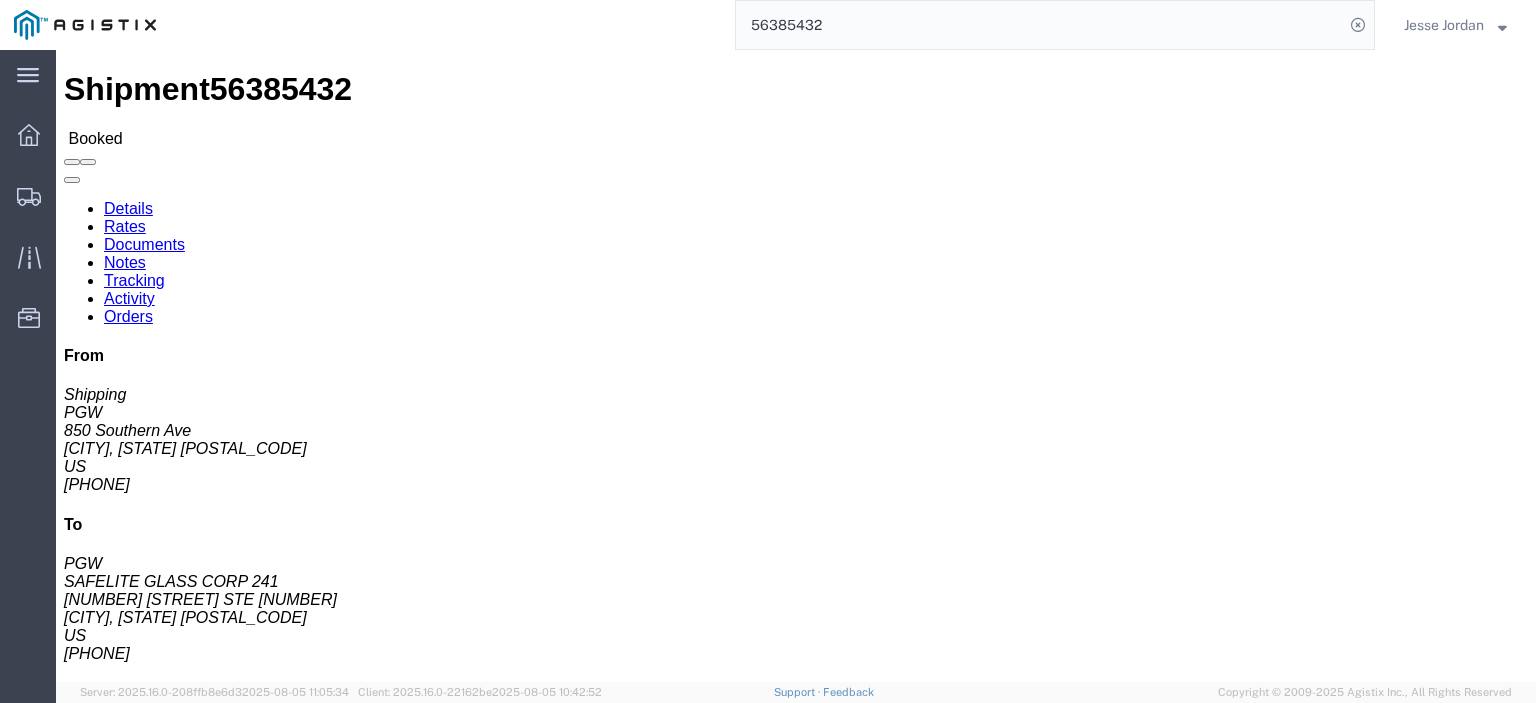 paste on "6836" 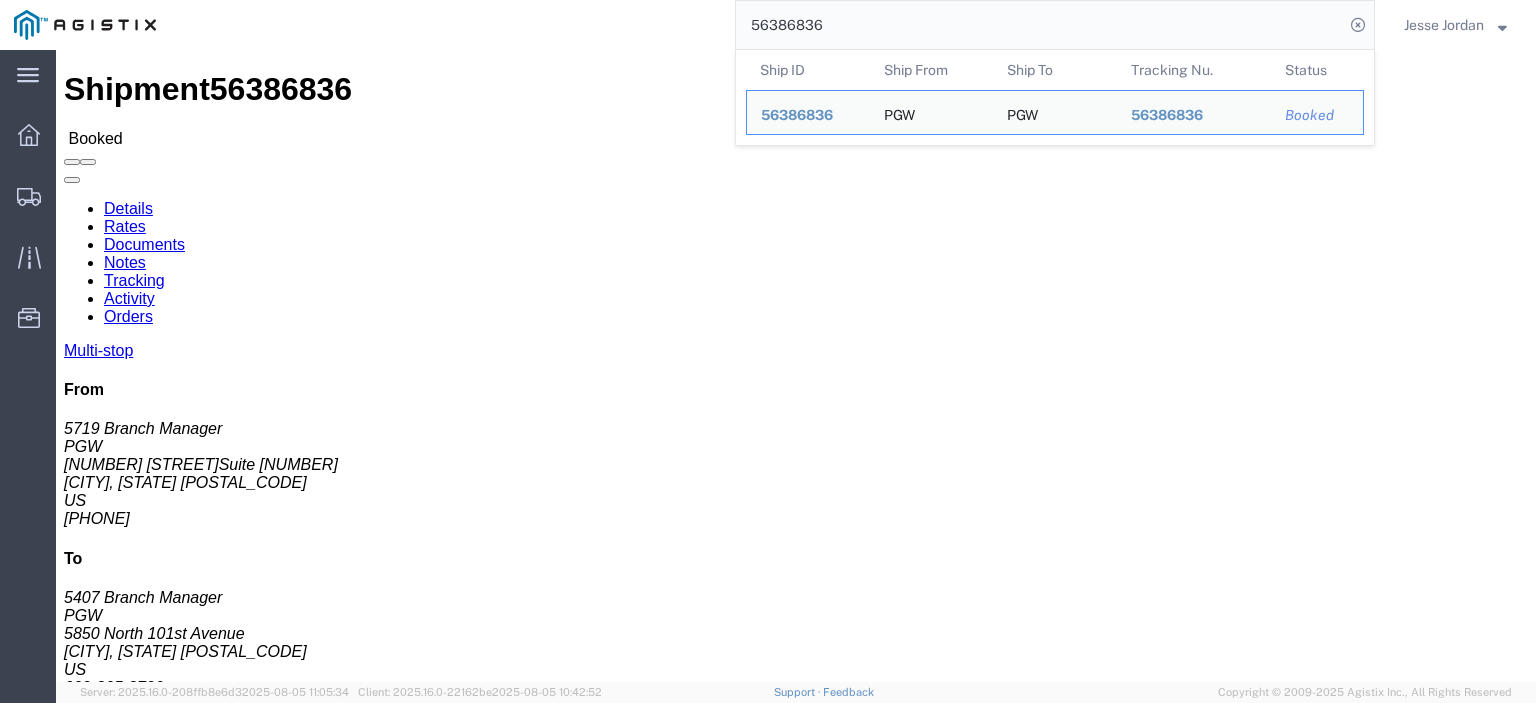 drag, startPoint x: 867, startPoint y: 42, endPoint x: 675, endPoint y: 21, distance: 193.14502 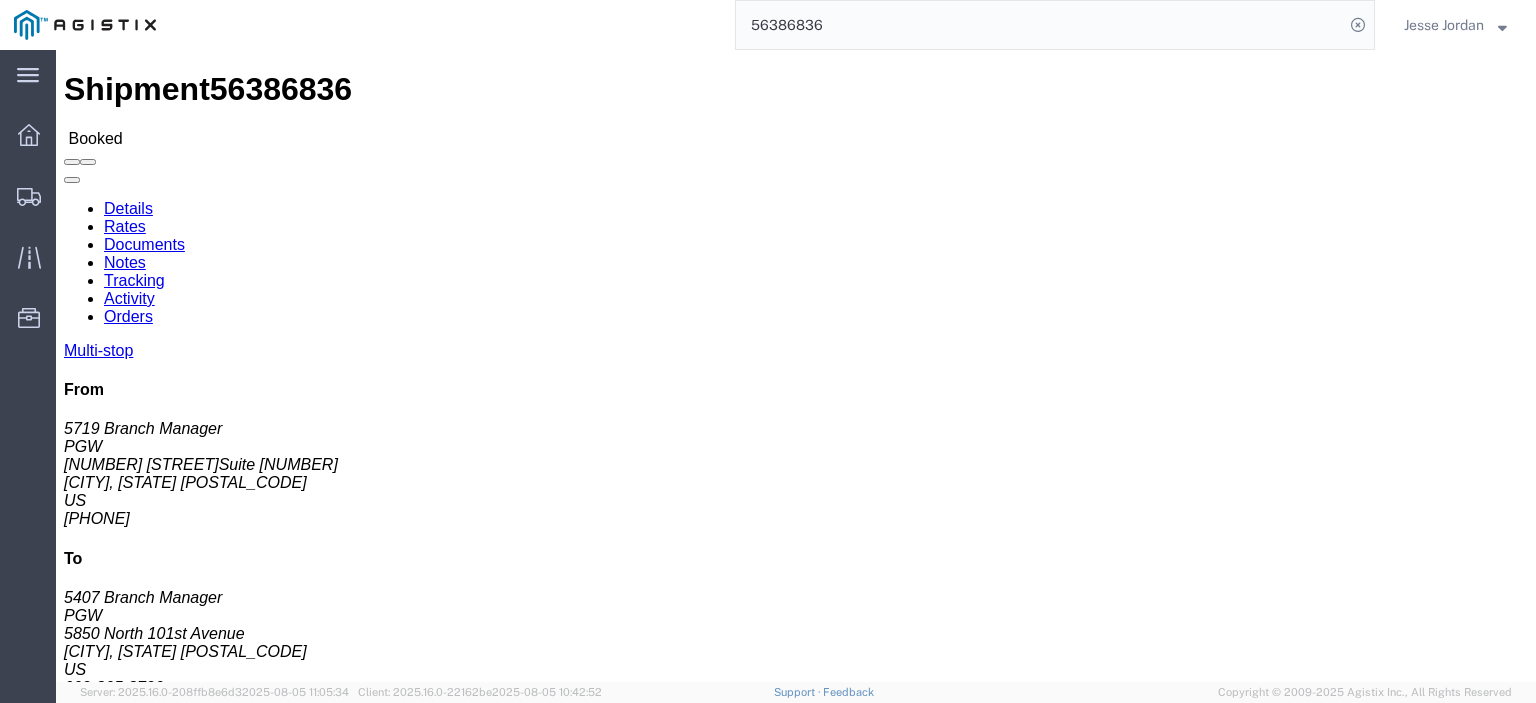 click on "Routing & Vehicle Information" 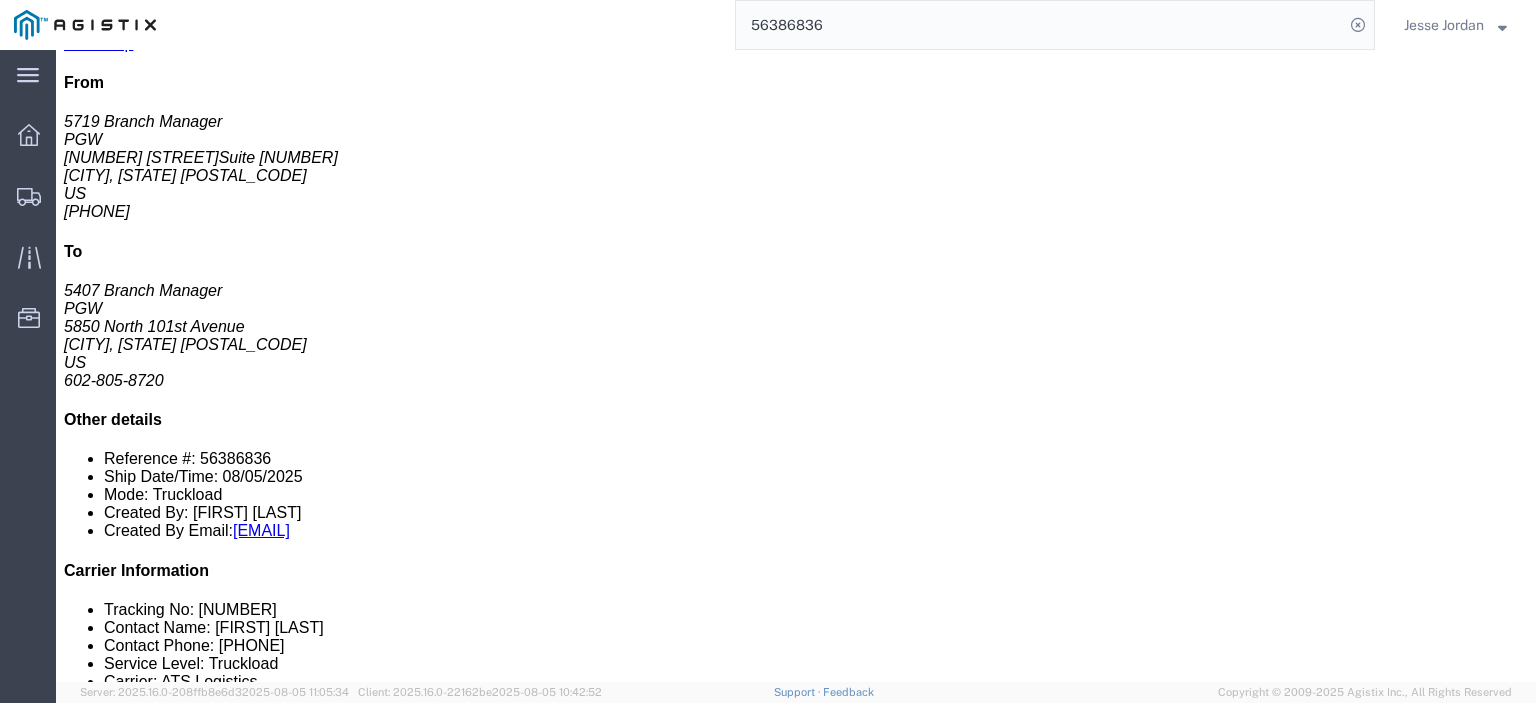 scroll, scrollTop: 300, scrollLeft: 0, axis: vertical 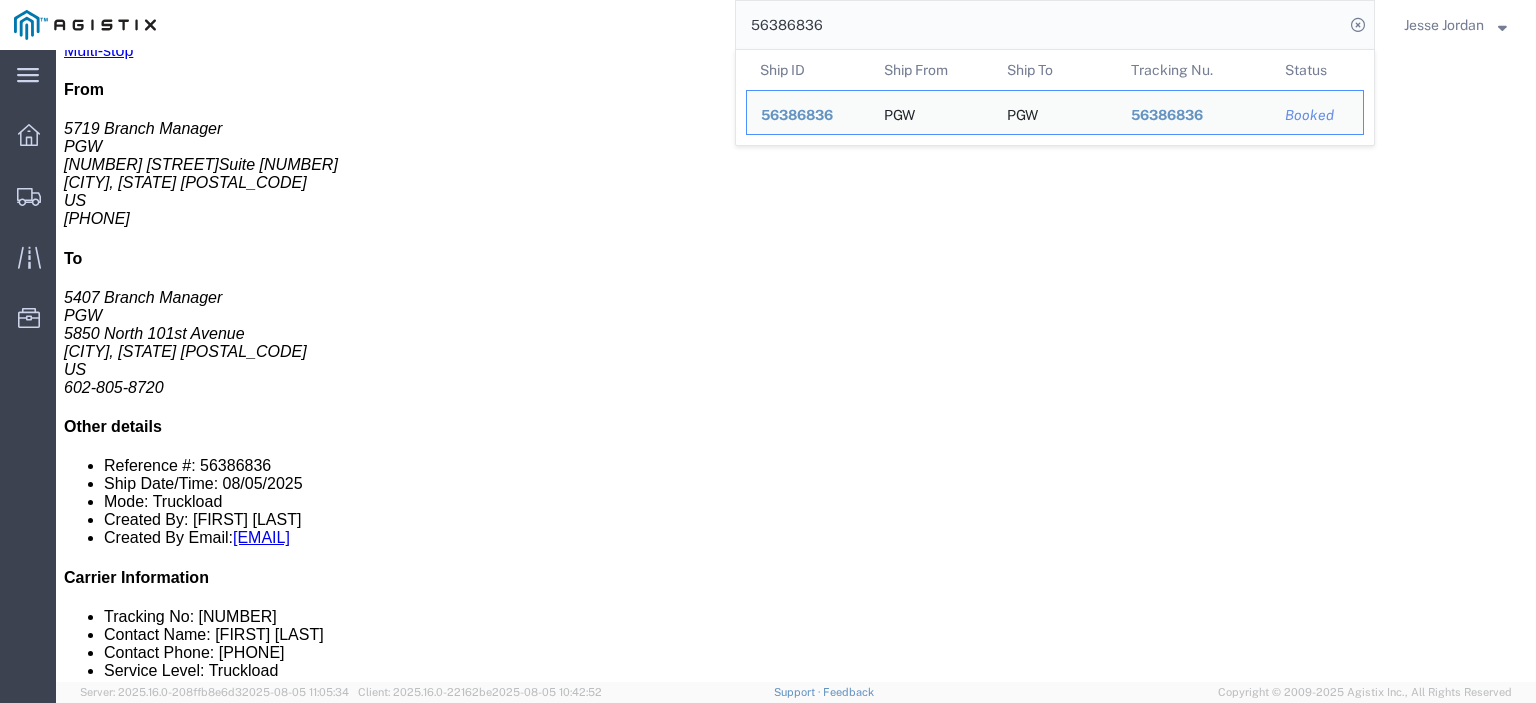 paste on "400999" 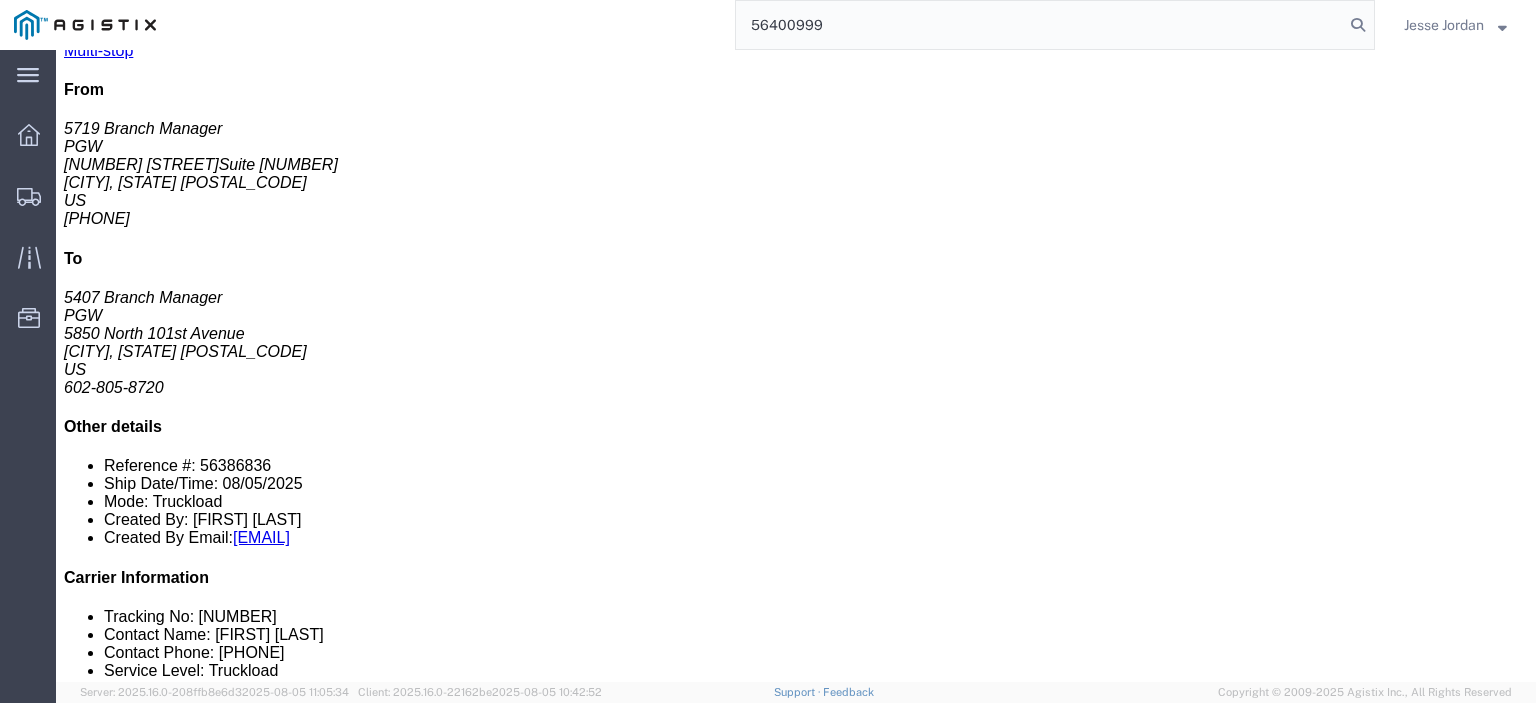 type on "56400999" 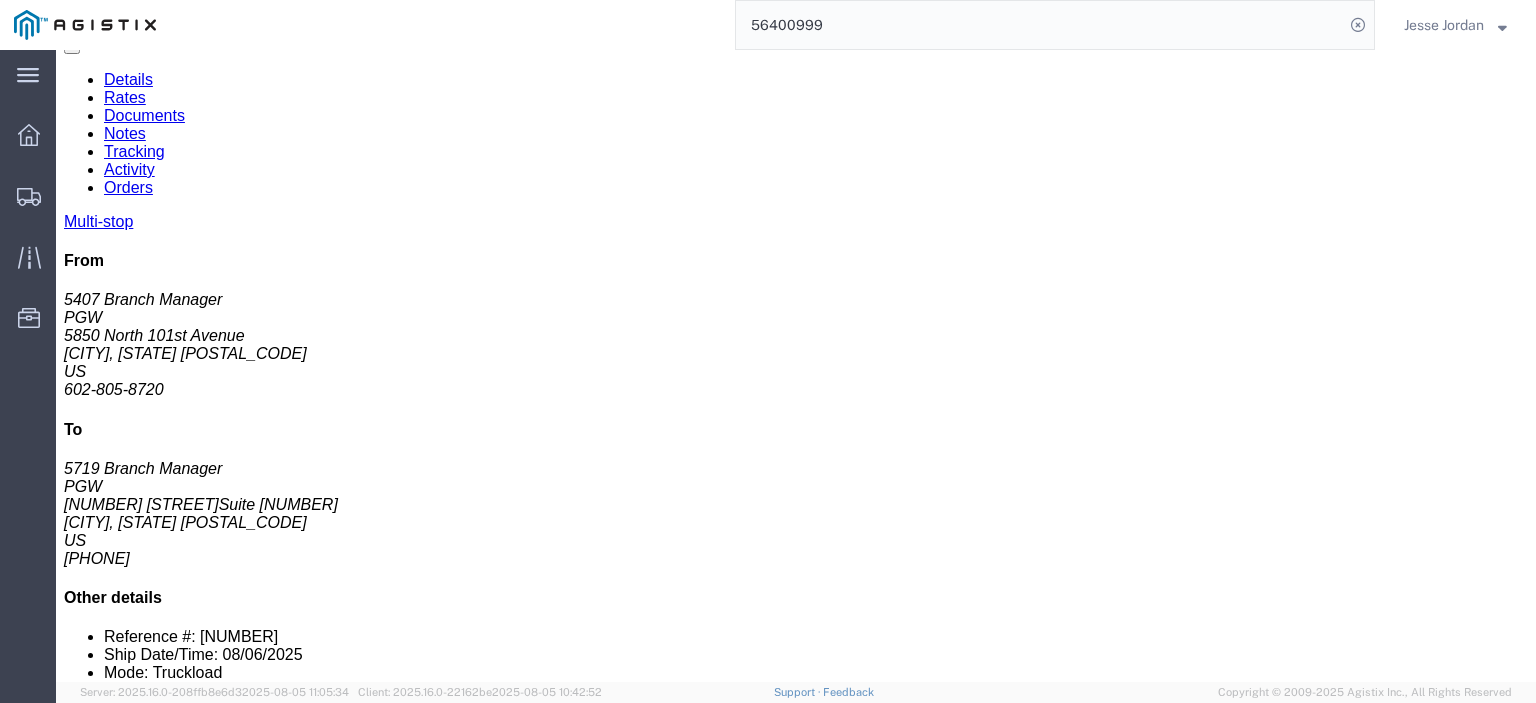 scroll, scrollTop: 0, scrollLeft: 0, axis: both 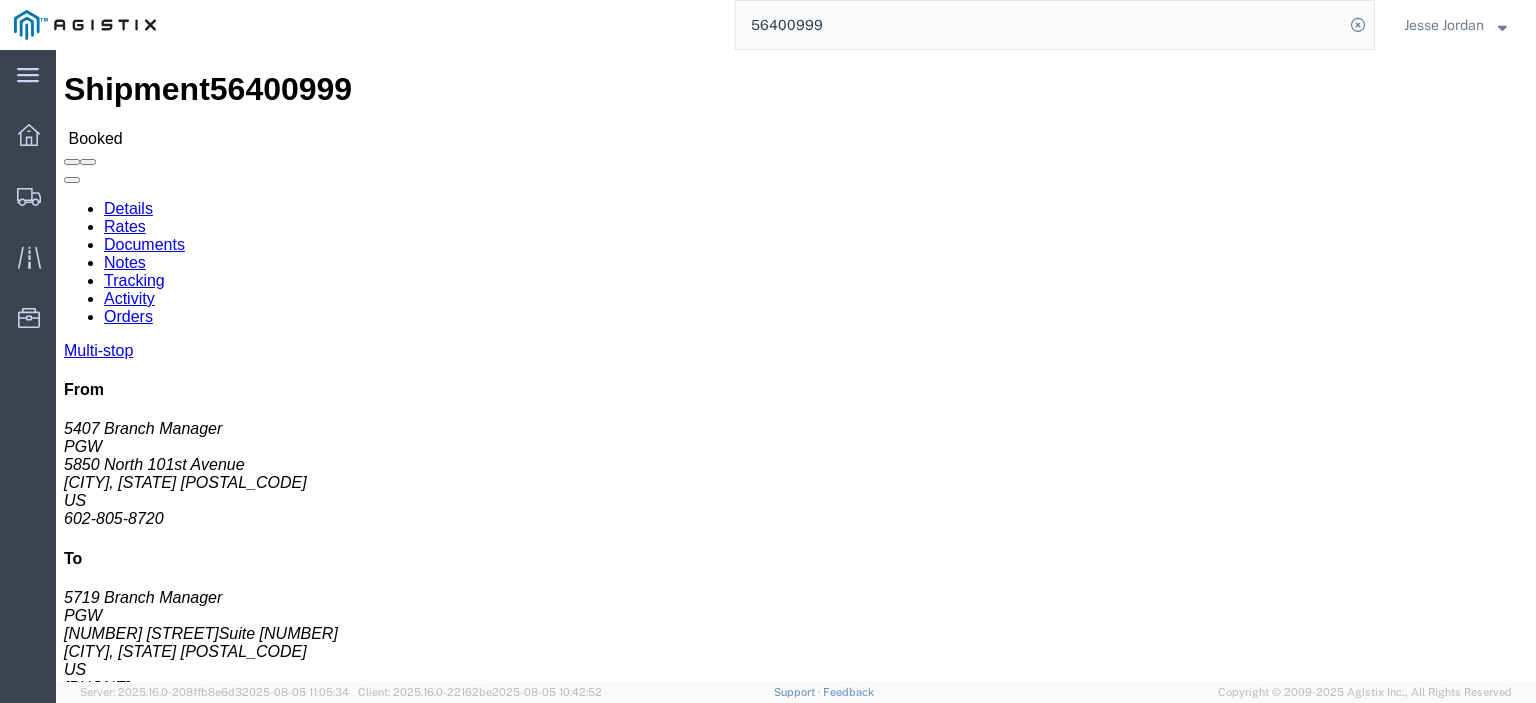 click on "56400999" 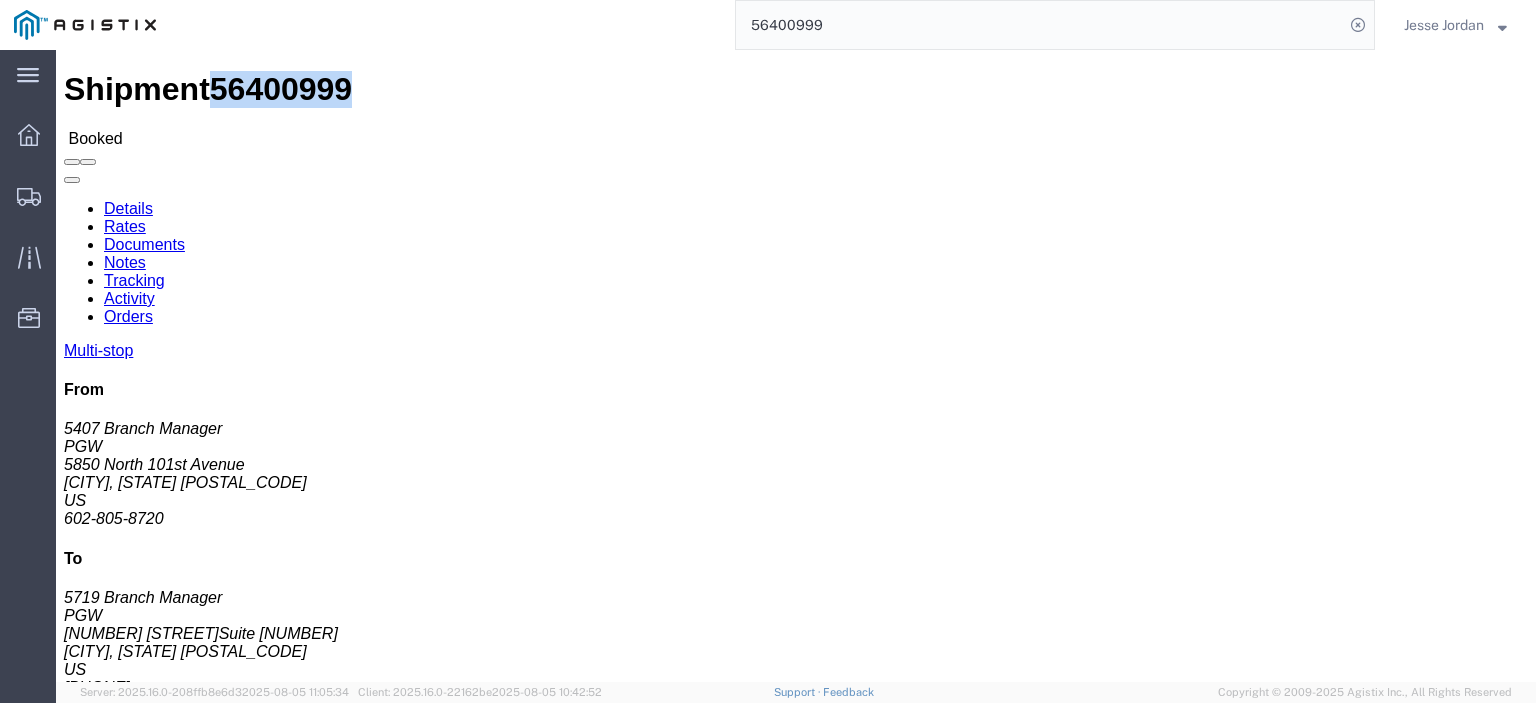 click on "56400999" 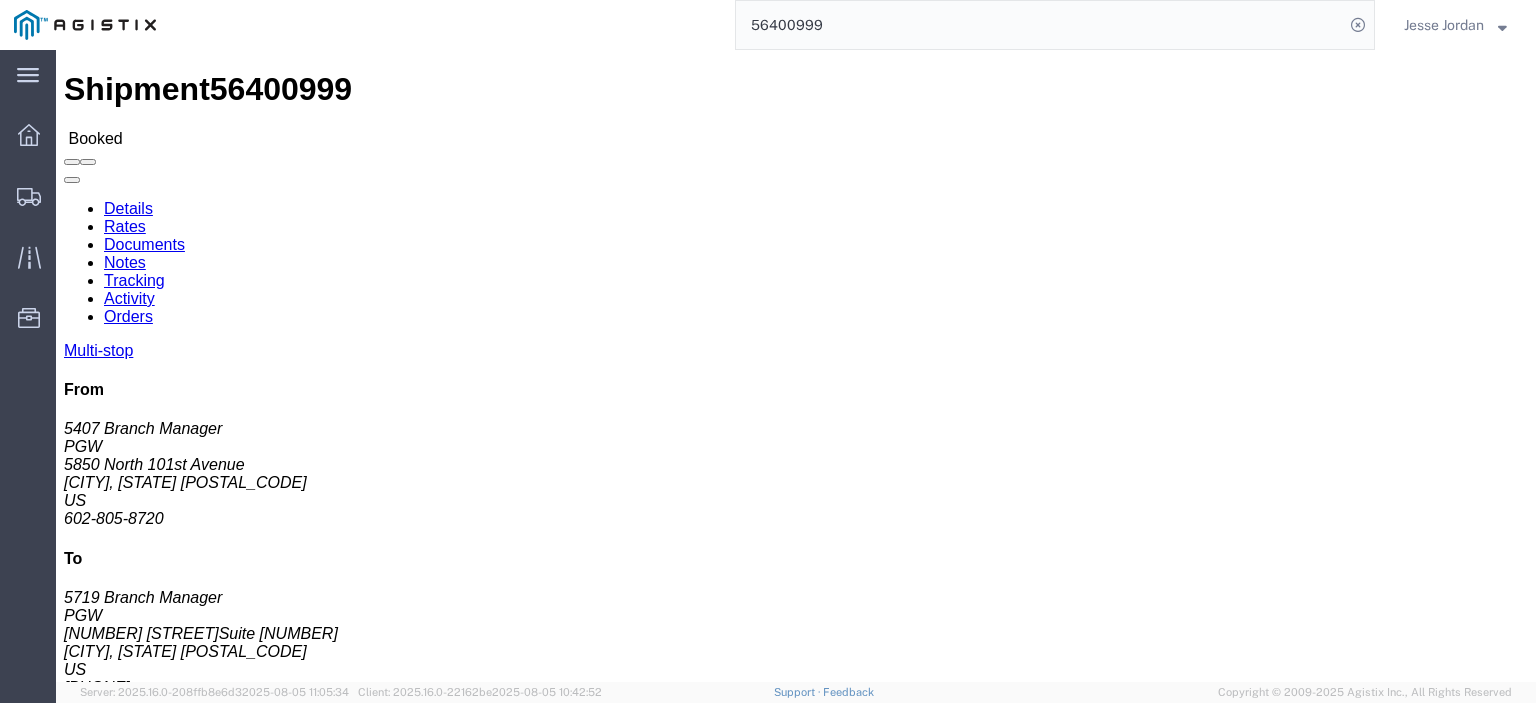 drag, startPoint x: 180, startPoint y: 231, endPoint x: 8, endPoint y: 237, distance: 172.10461 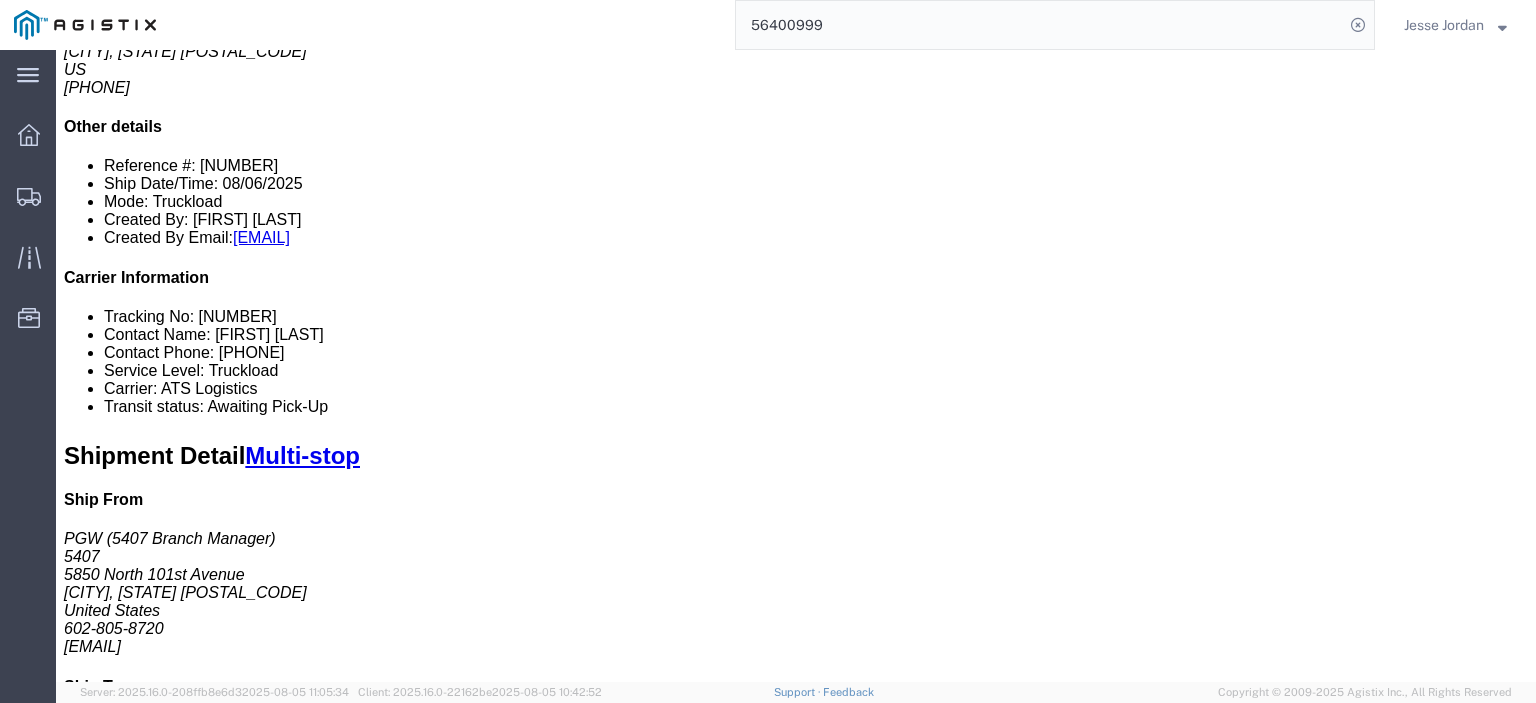 scroll, scrollTop: 400, scrollLeft: 0, axis: vertical 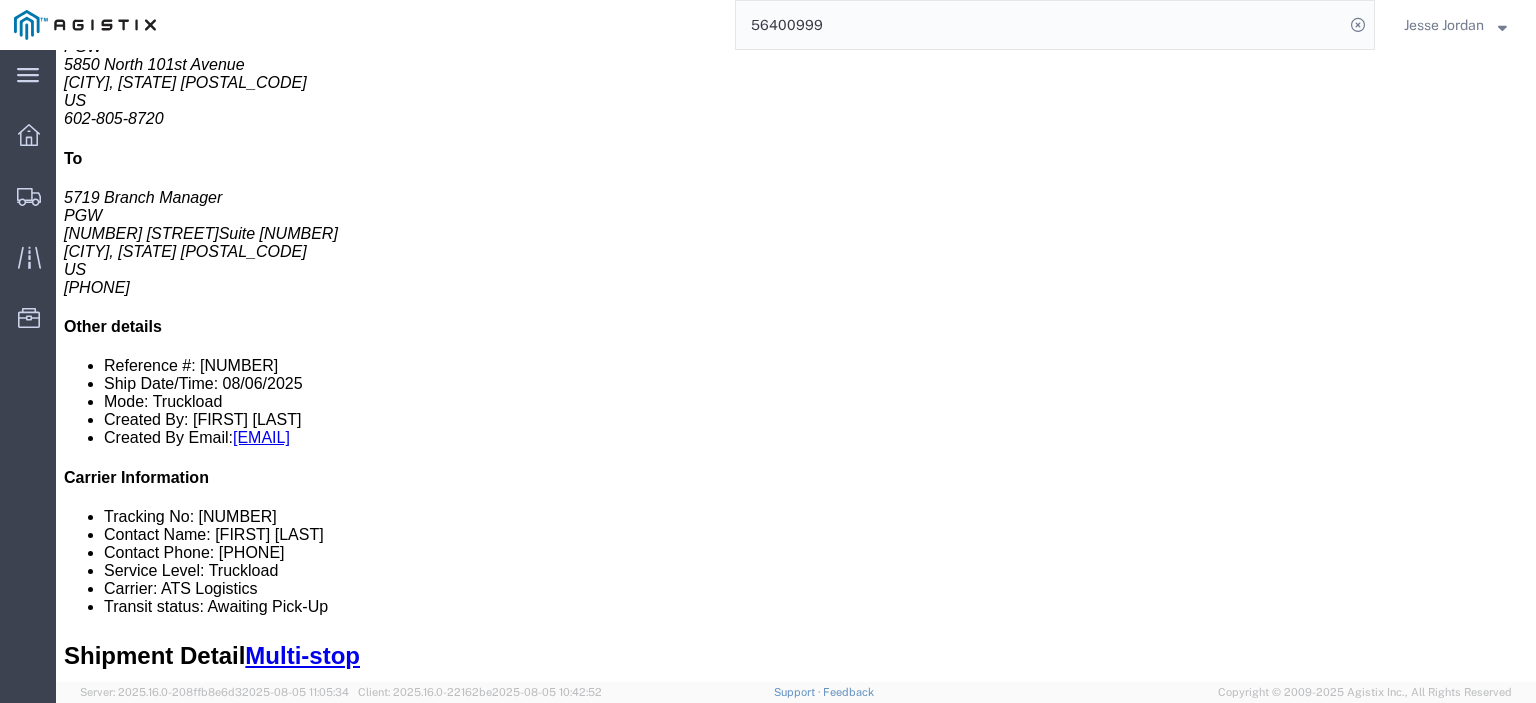 drag, startPoint x: 437, startPoint y: 206, endPoint x: 213, endPoint y: 208, distance: 224.00893 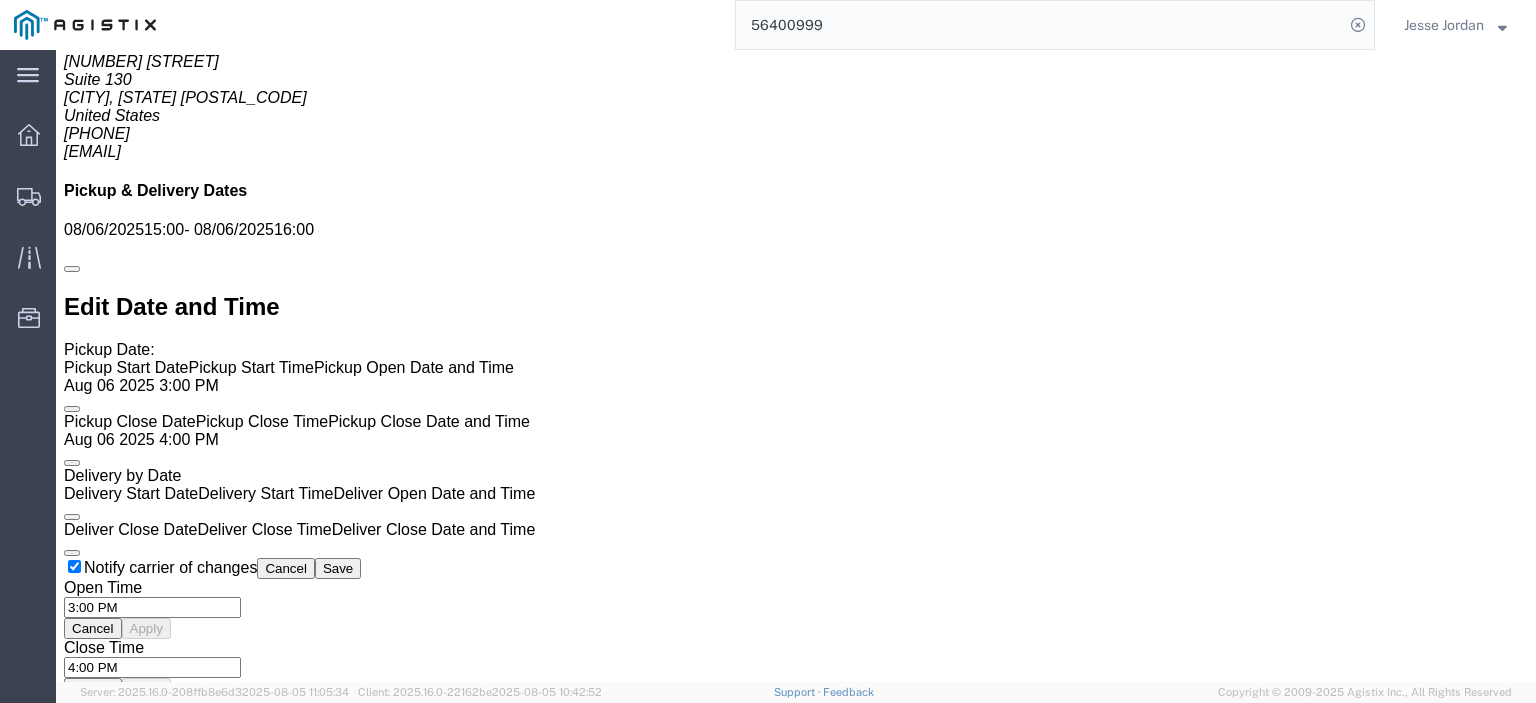 scroll, scrollTop: 1400, scrollLeft: 0, axis: vertical 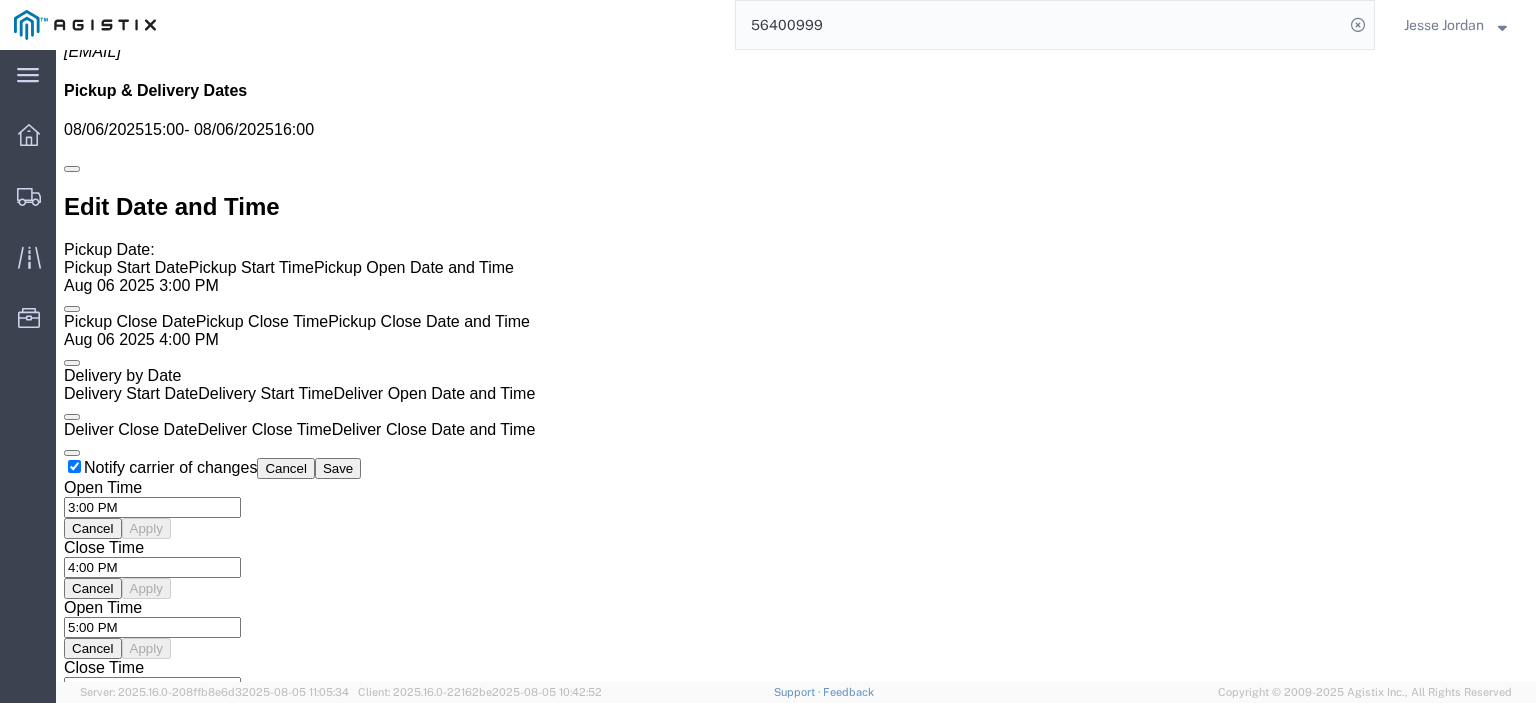 click on "Rates" 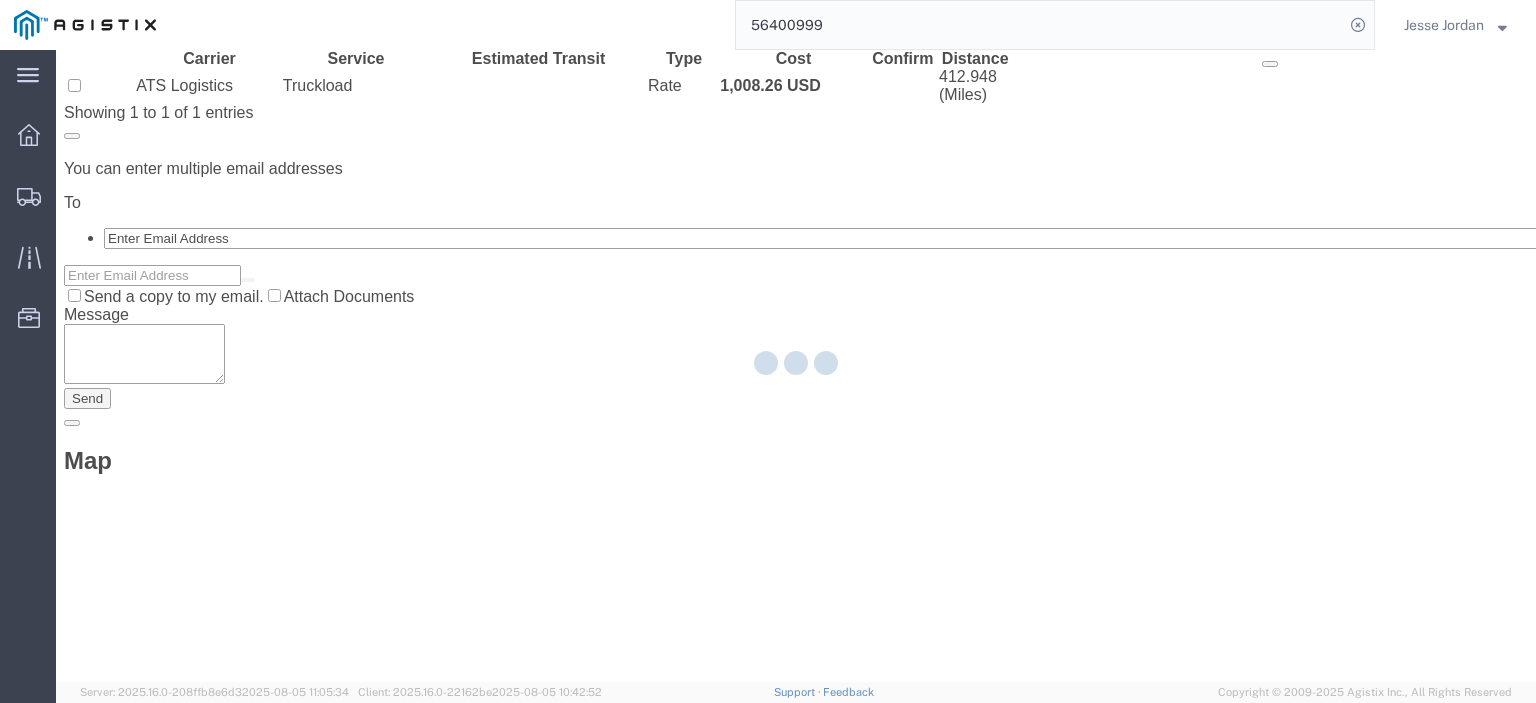 scroll, scrollTop: 0, scrollLeft: 0, axis: both 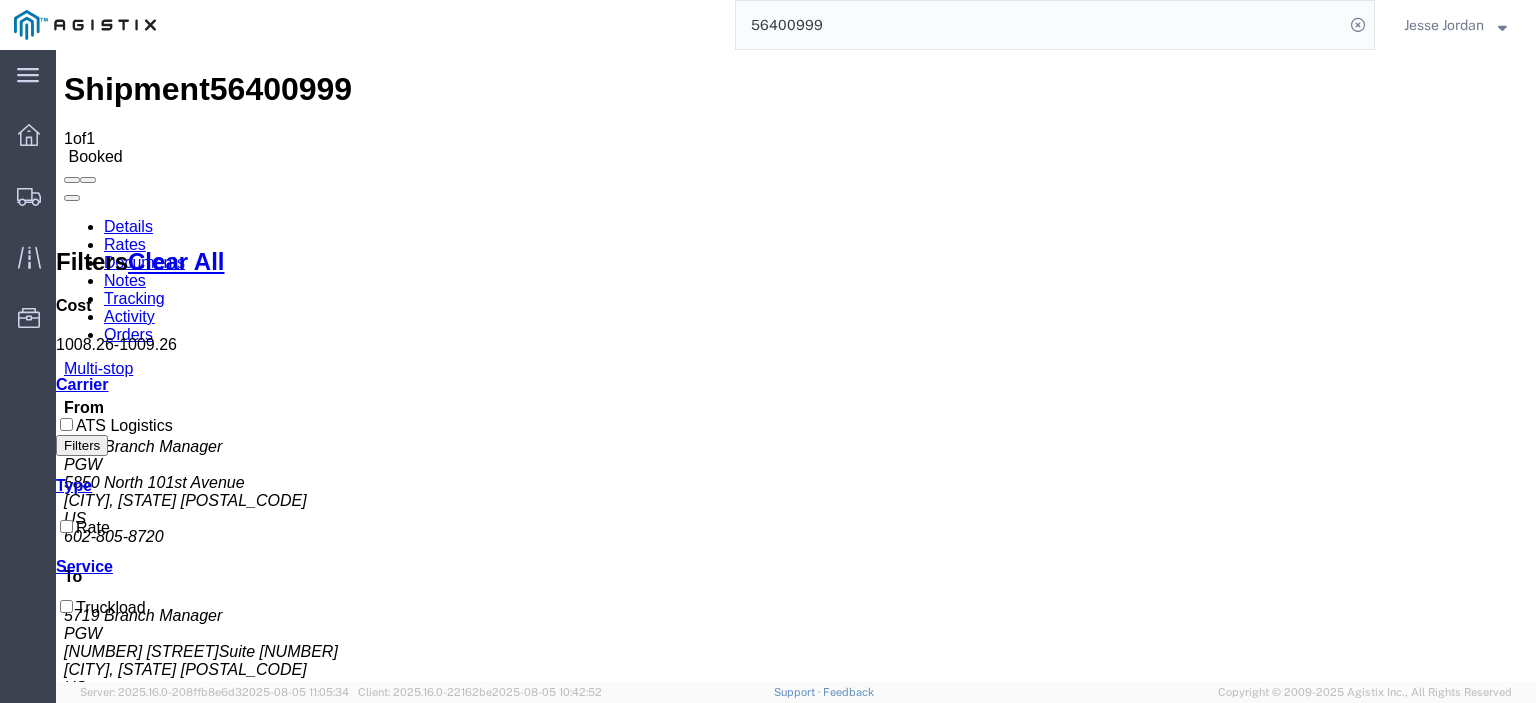click on "Notes" at bounding box center [125, 280] 